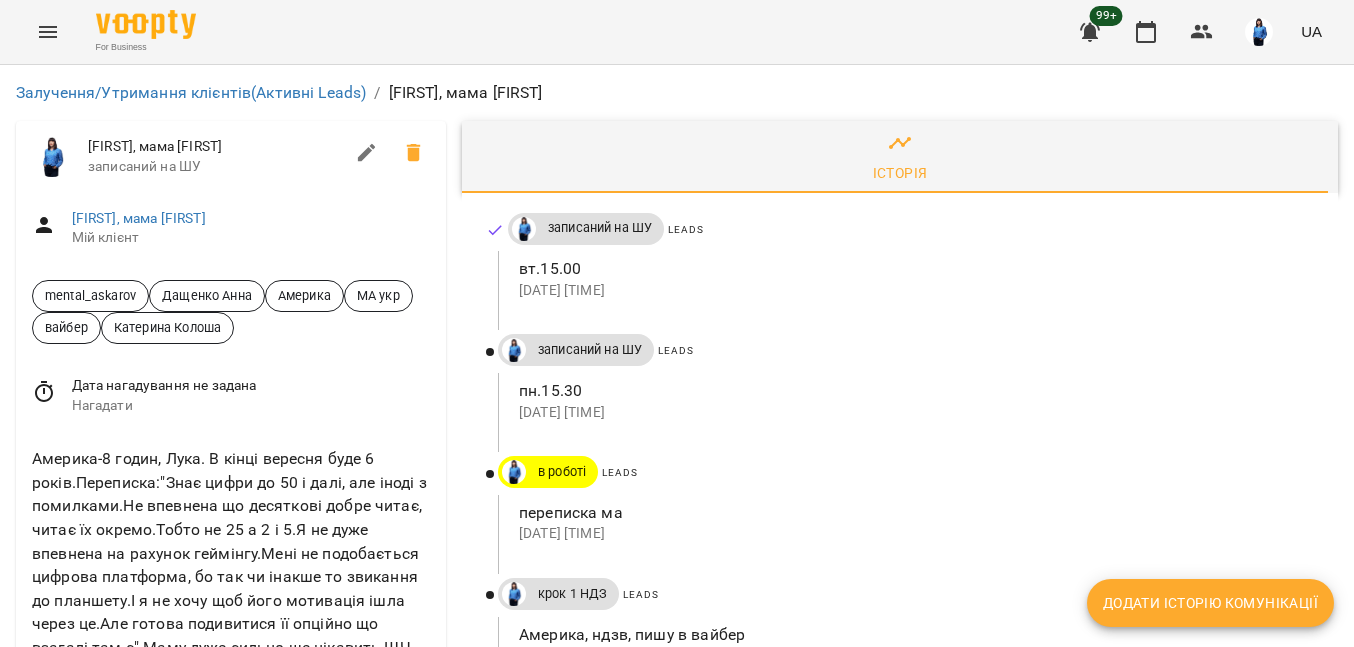scroll, scrollTop: 0, scrollLeft: 0, axis: both 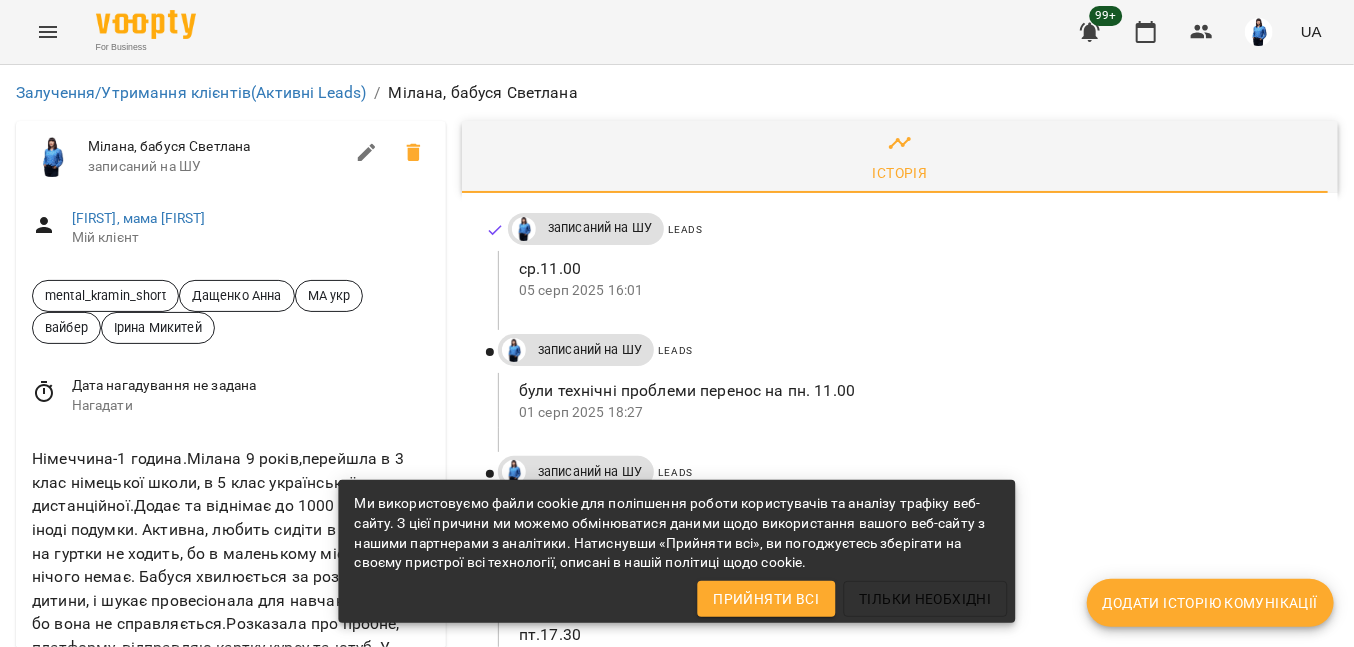 drag, startPoint x: 156, startPoint y: 401, endPoint x: 43, endPoint y: 399, distance: 113.0177 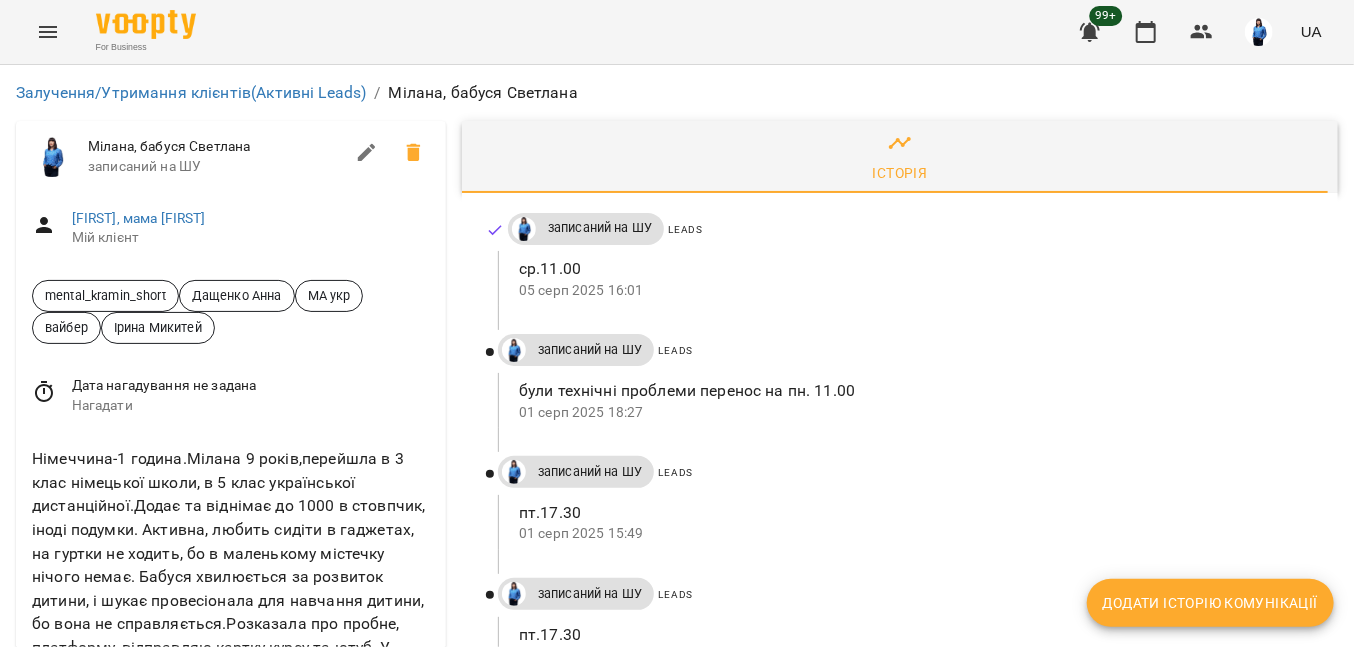 copy on "[PHONE]" 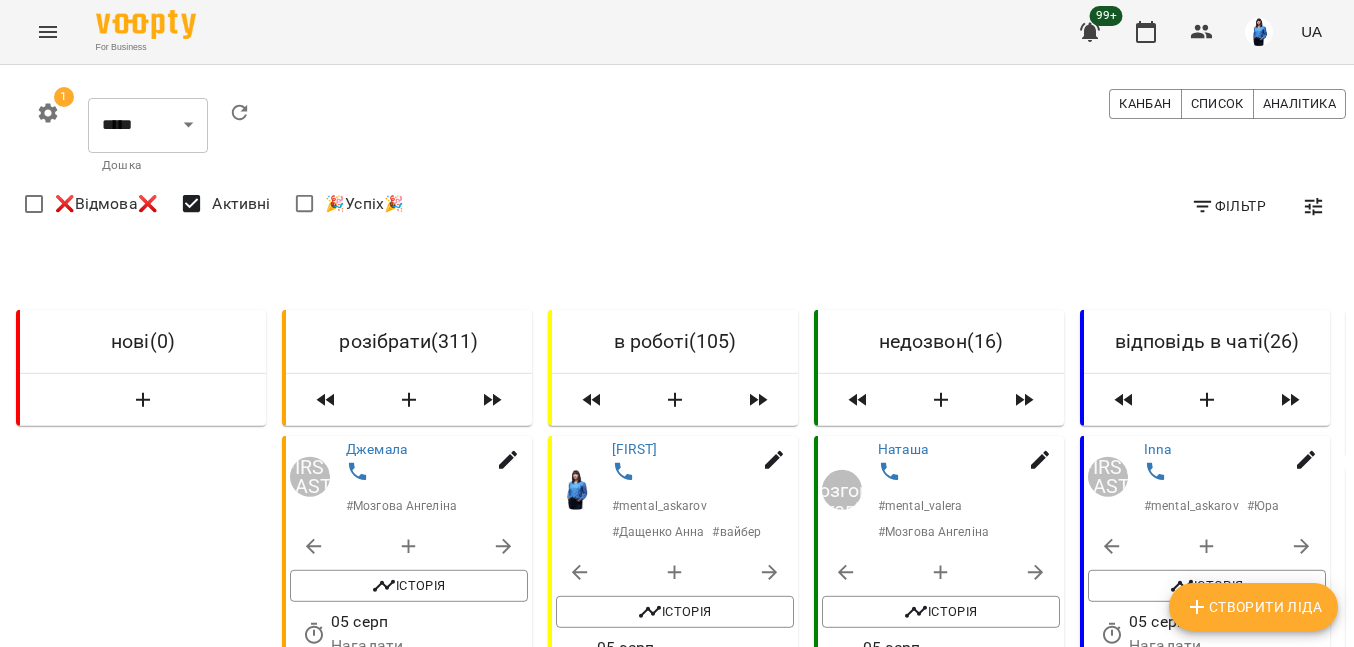 scroll, scrollTop: 0, scrollLeft: 0, axis: both 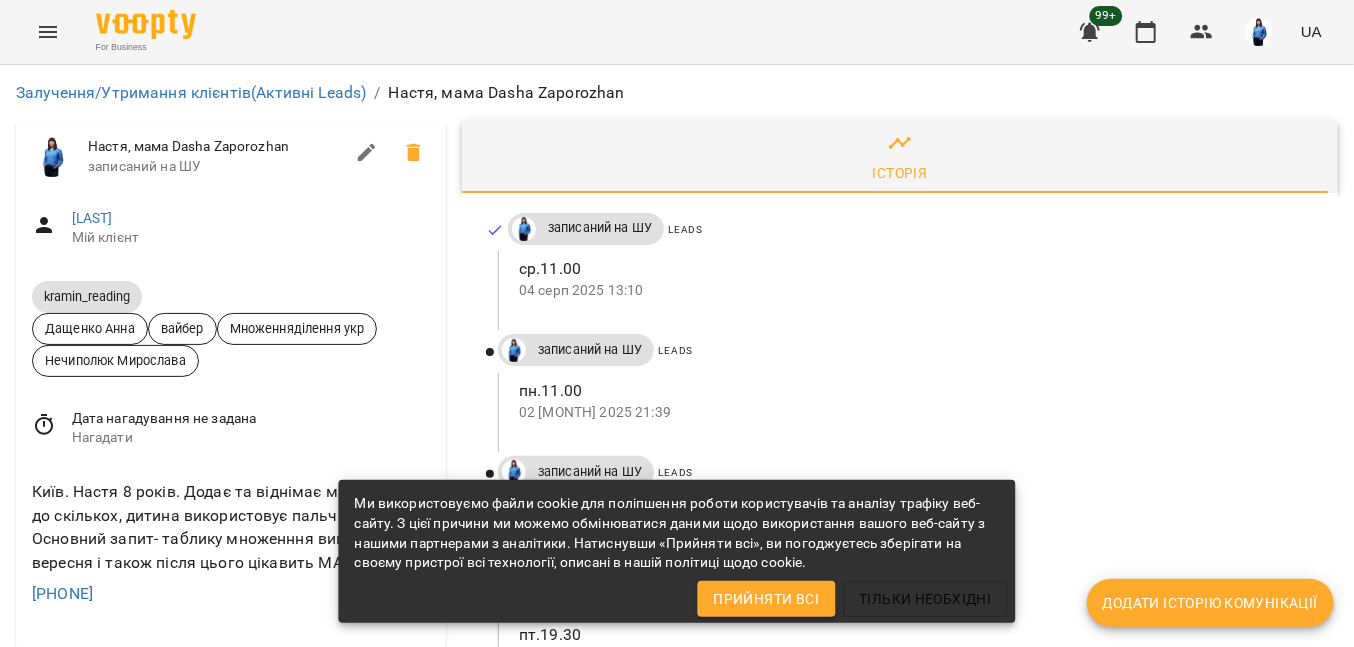drag, startPoint x: 165, startPoint y: 399, endPoint x: -24, endPoint y: 381, distance: 189.85521 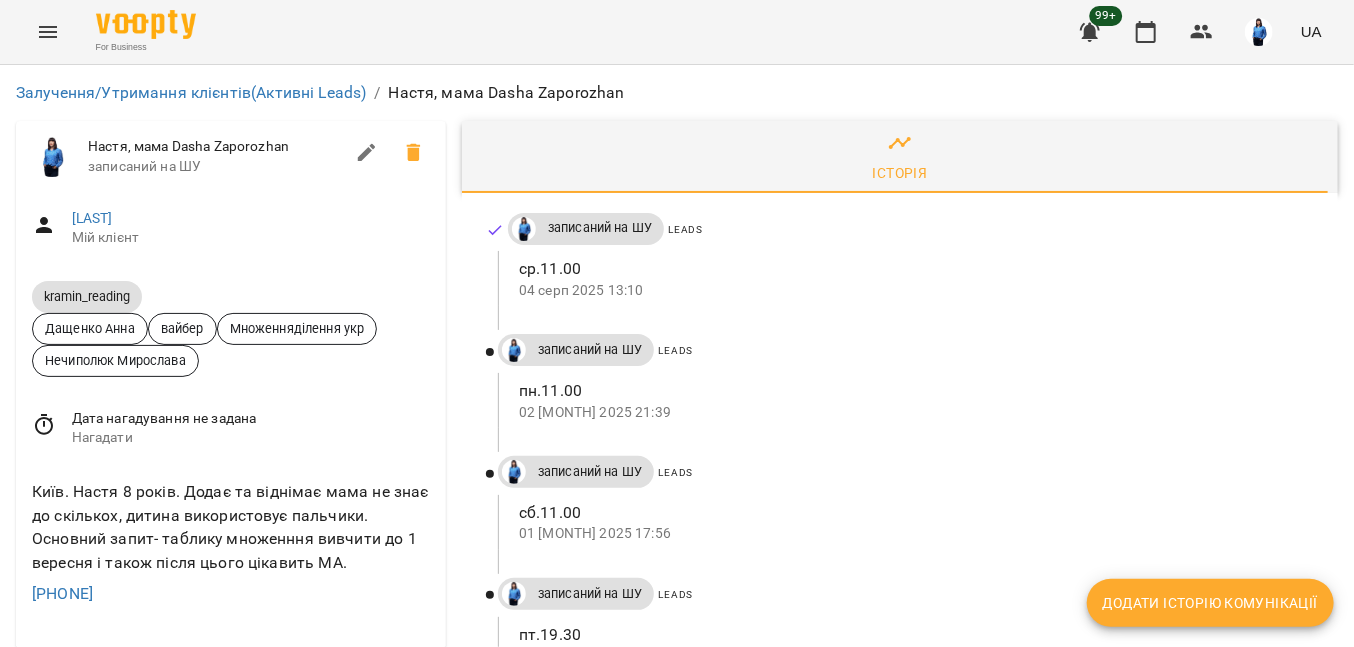 drag, startPoint x: 121, startPoint y: 446, endPoint x: 140, endPoint y: 407, distance: 43.382023 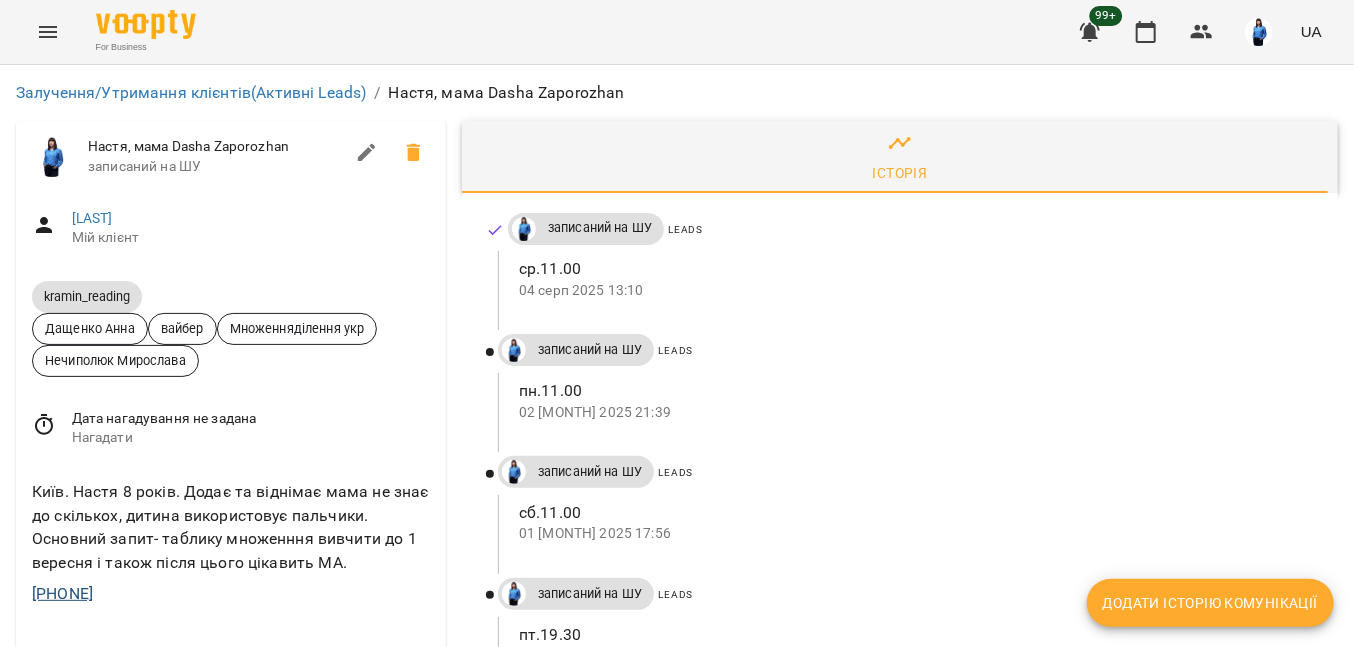 drag, startPoint x: 169, startPoint y: 391, endPoint x: 32, endPoint y: 389, distance: 137.0146 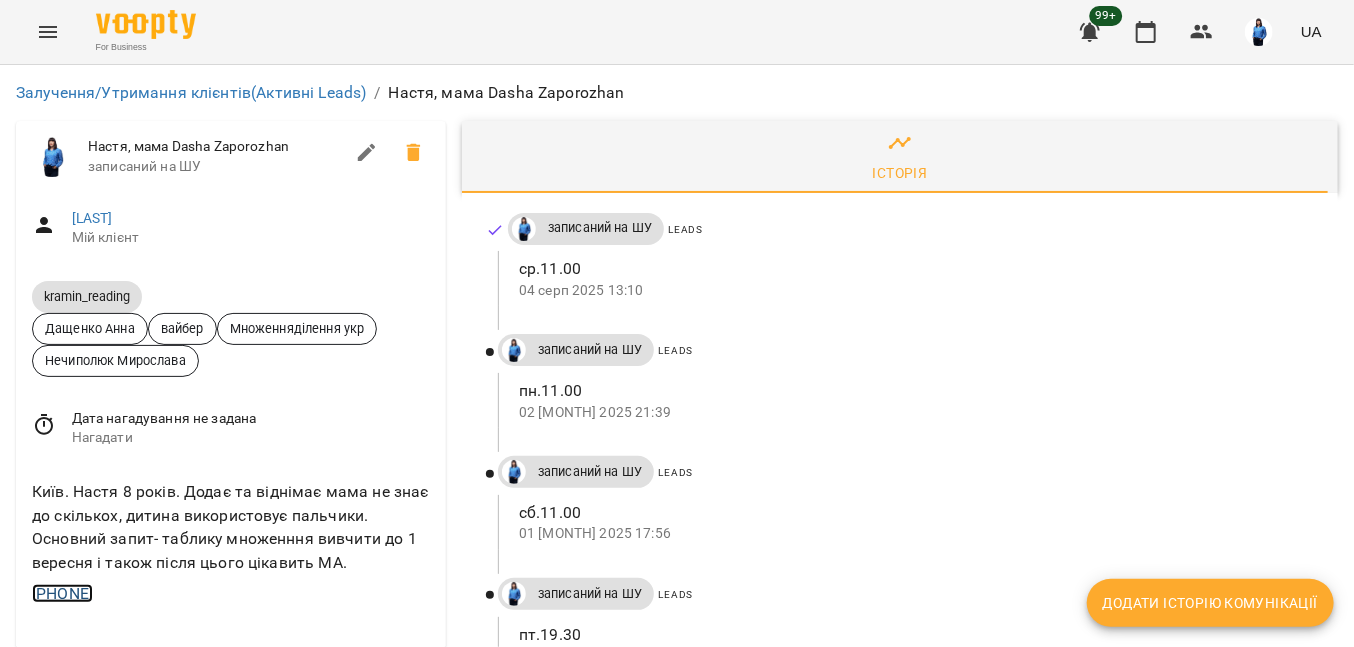 copy on "+380773338733" 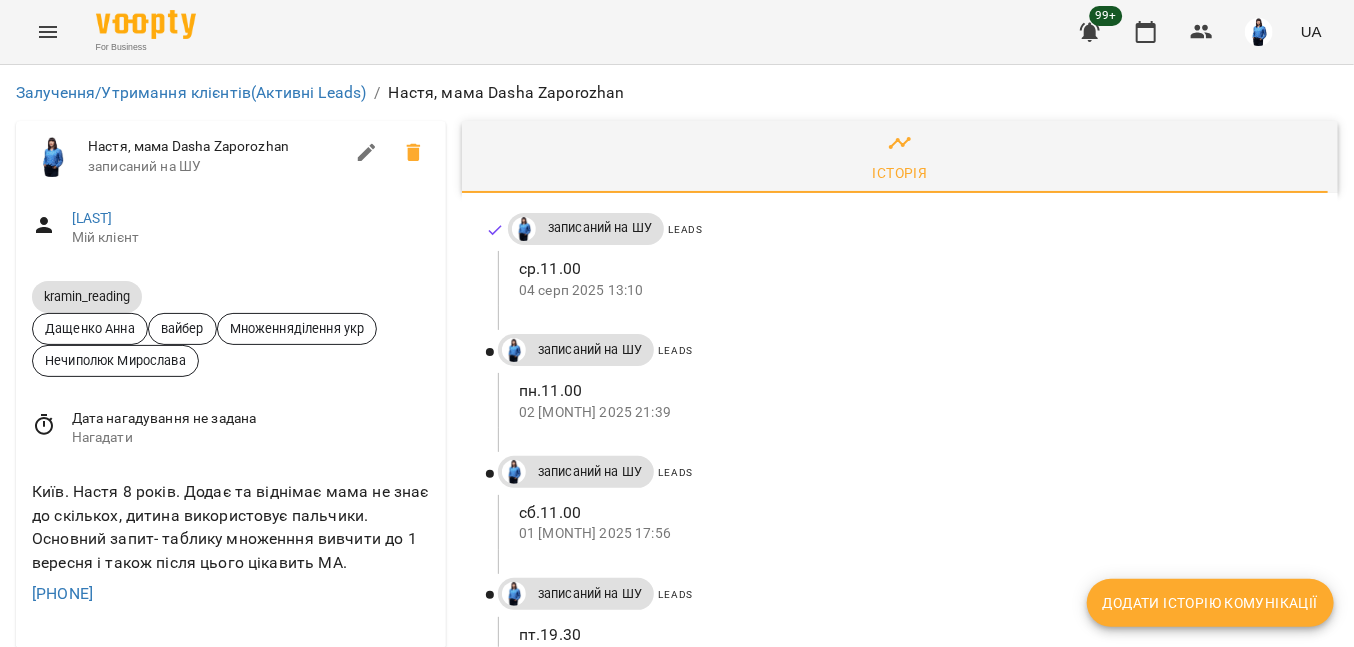 drag, startPoint x: 88, startPoint y: 443, endPoint x: 204, endPoint y: 410, distance: 120.60265 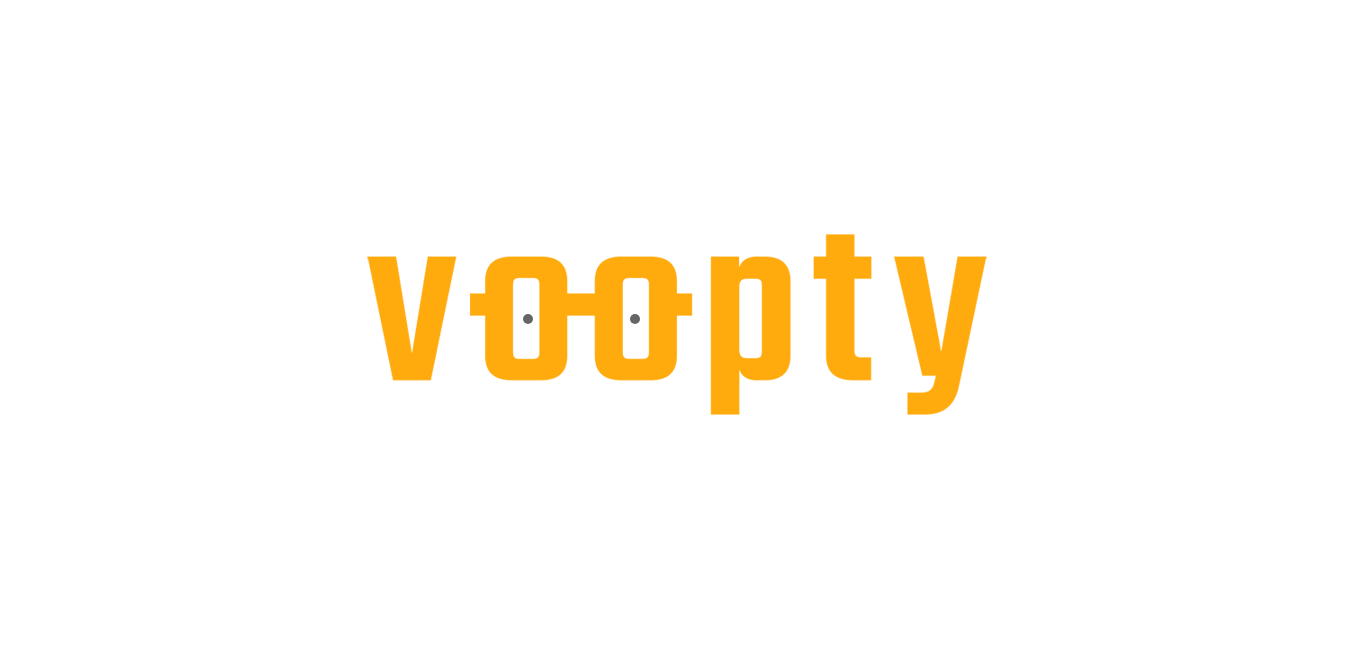 scroll, scrollTop: 0, scrollLeft: 0, axis: both 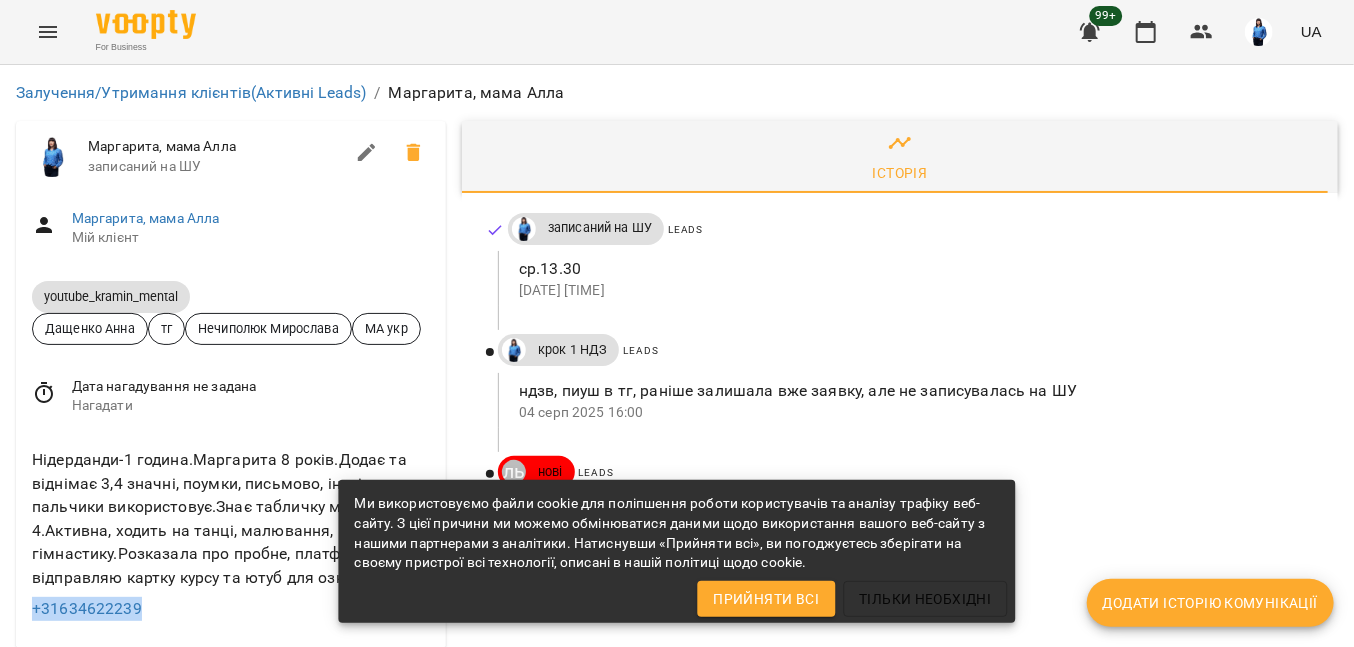 drag, startPoint x: 160, startPoint y: 343, endPoint x: 88, endPoint y: 340, distance: 72.06247 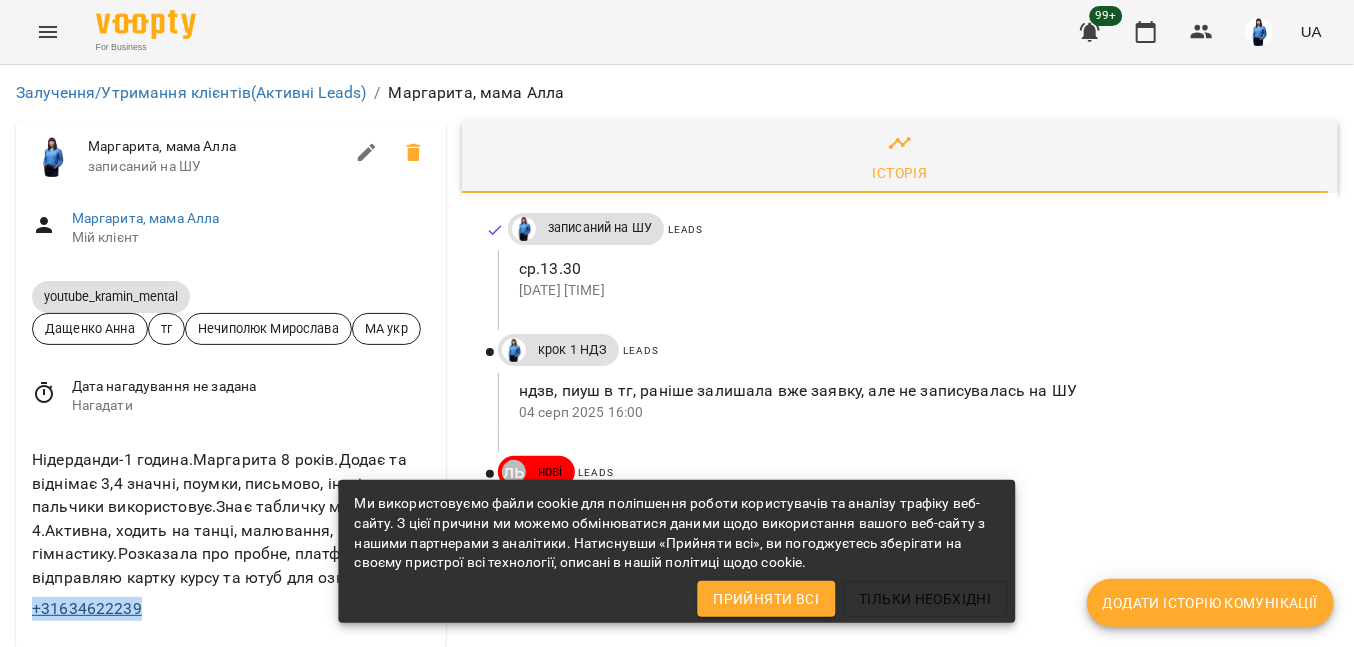 click on "+31634622239" at bounding box center [231, 609] 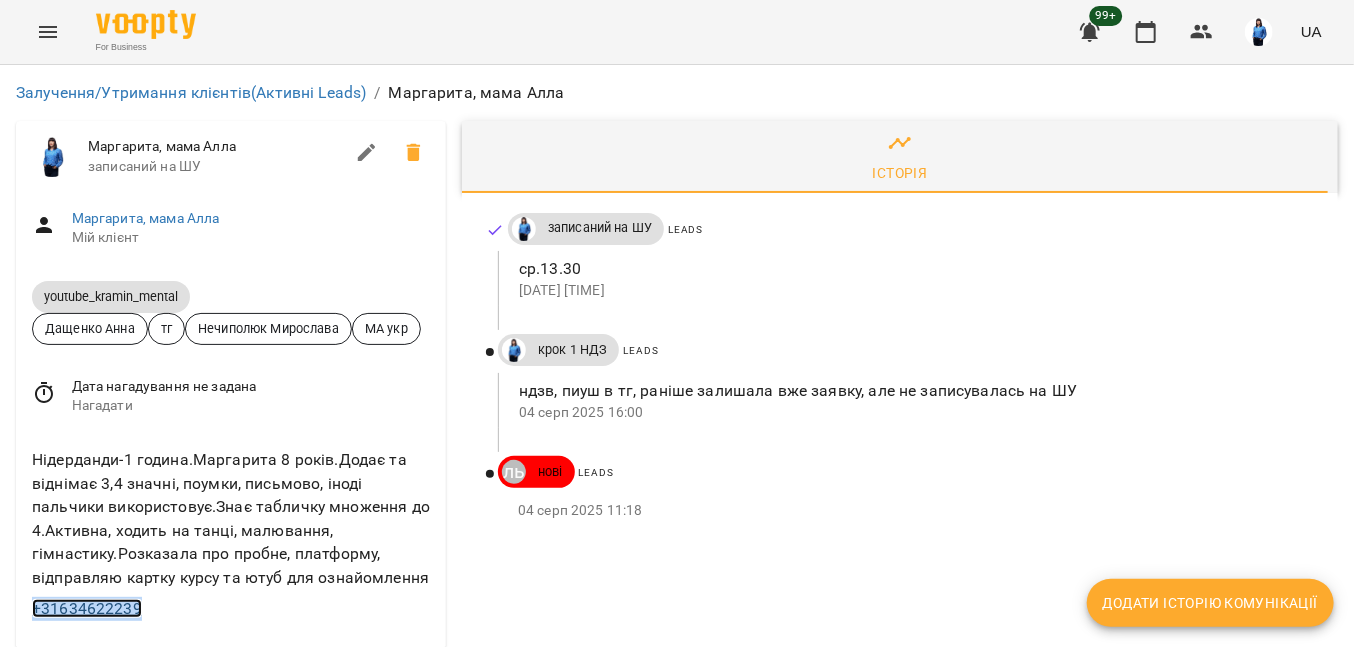 copy on "+31634622239" 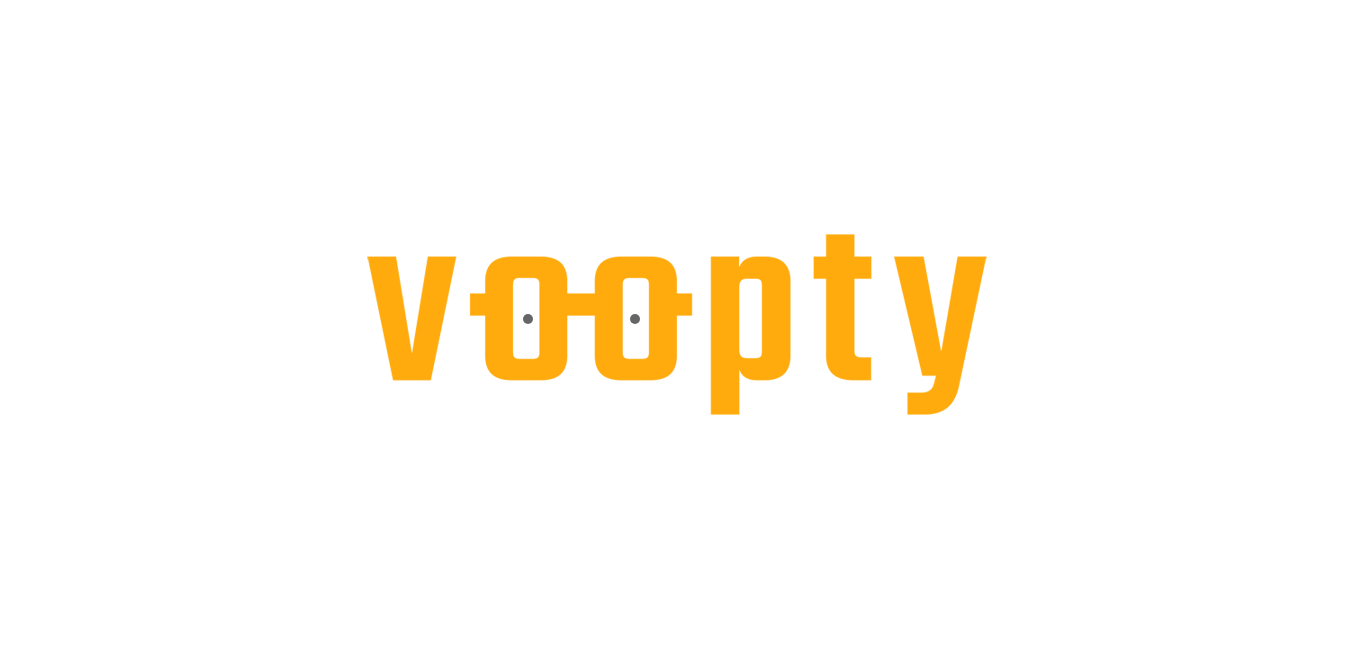 scroll, scrollTop: 0, scrollLeft: 0, axis: both 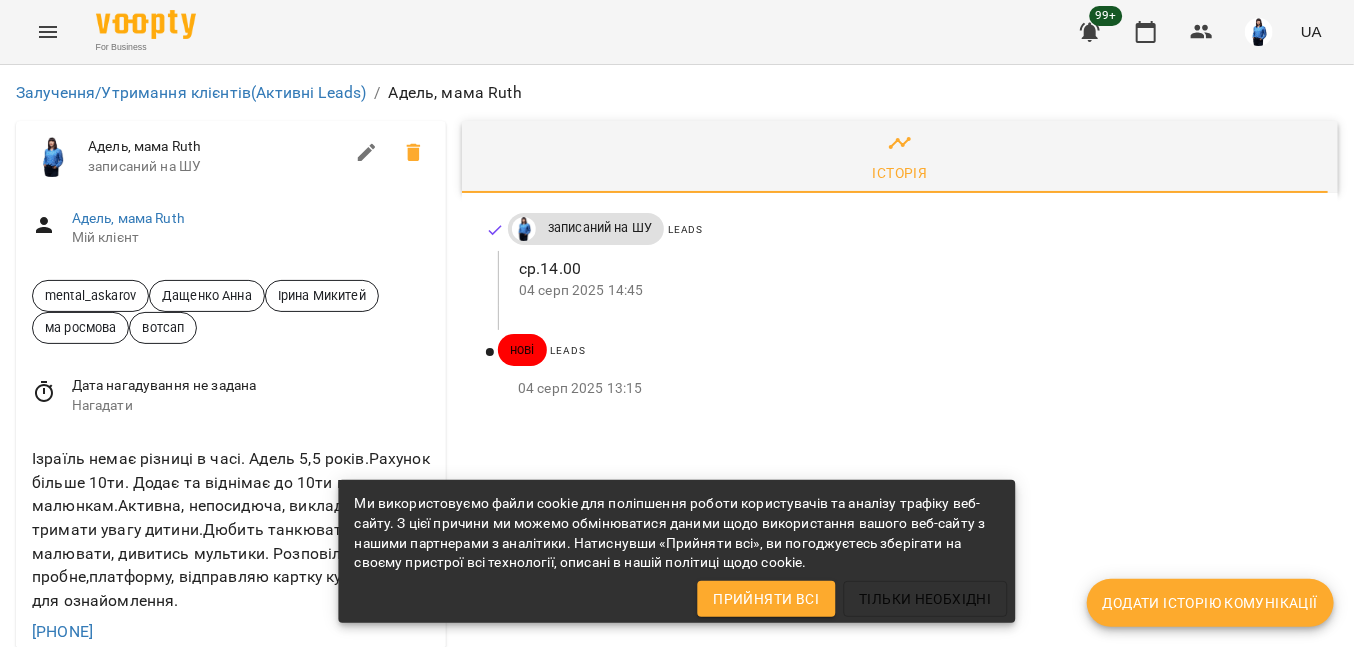 drag, startPoint x: 156, startPoint y: 531, endPoint x: 20, endPoint y: 515, distance: 136.93794 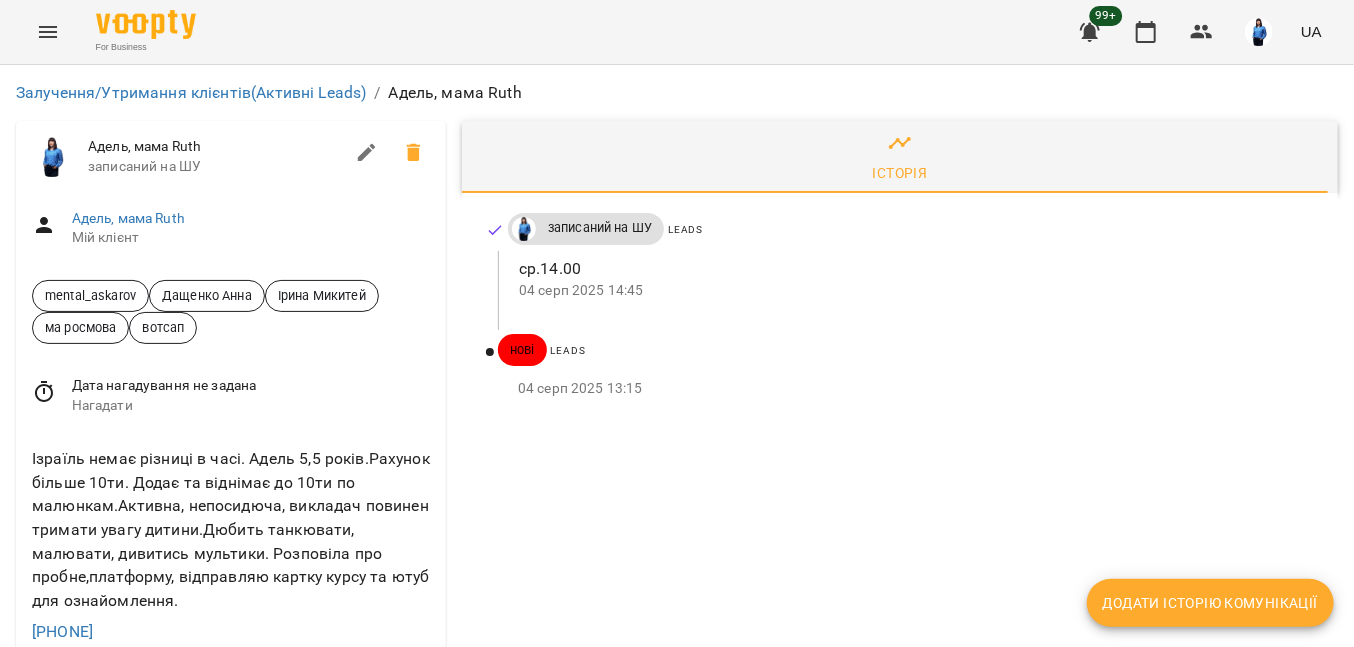 drag, startPoint x: 118, startPoint y: 555, endPoint x: 174, endPoint y: 552, distance: 56.0803 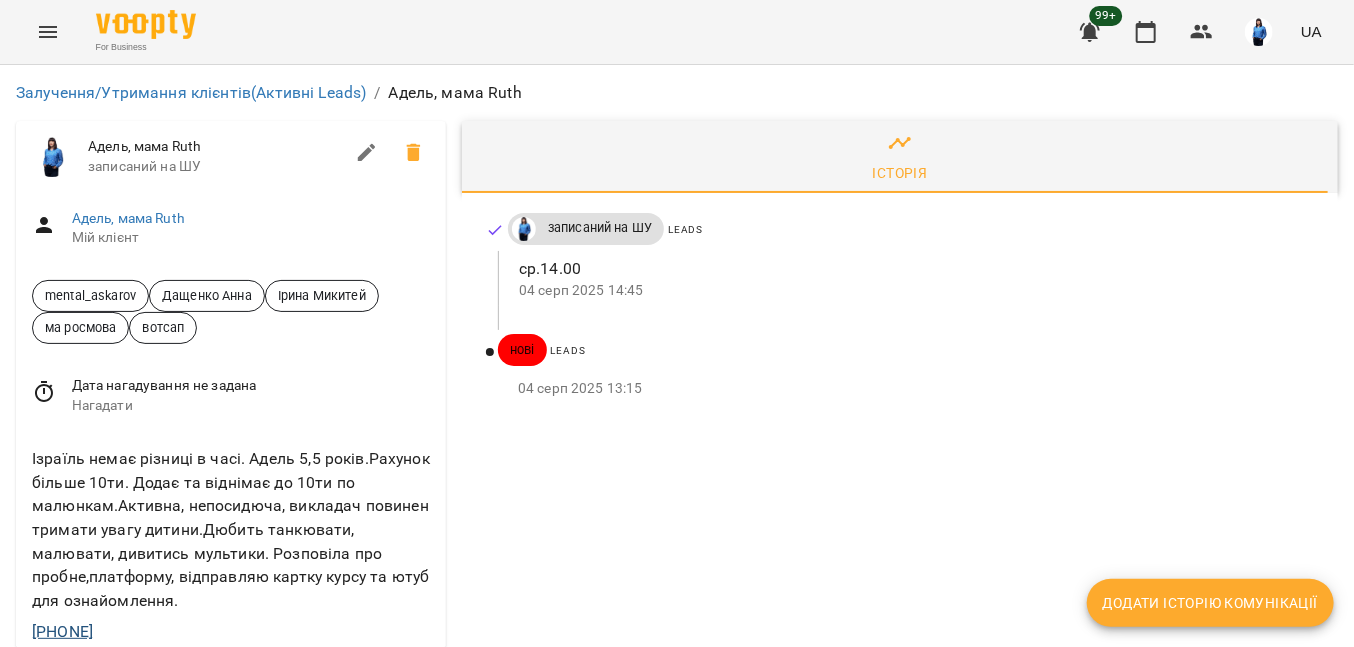 drag, startPoint x: 172, startPoint y: 540, endPoint x: 68, endPoint y: 535, distance: 104.120125 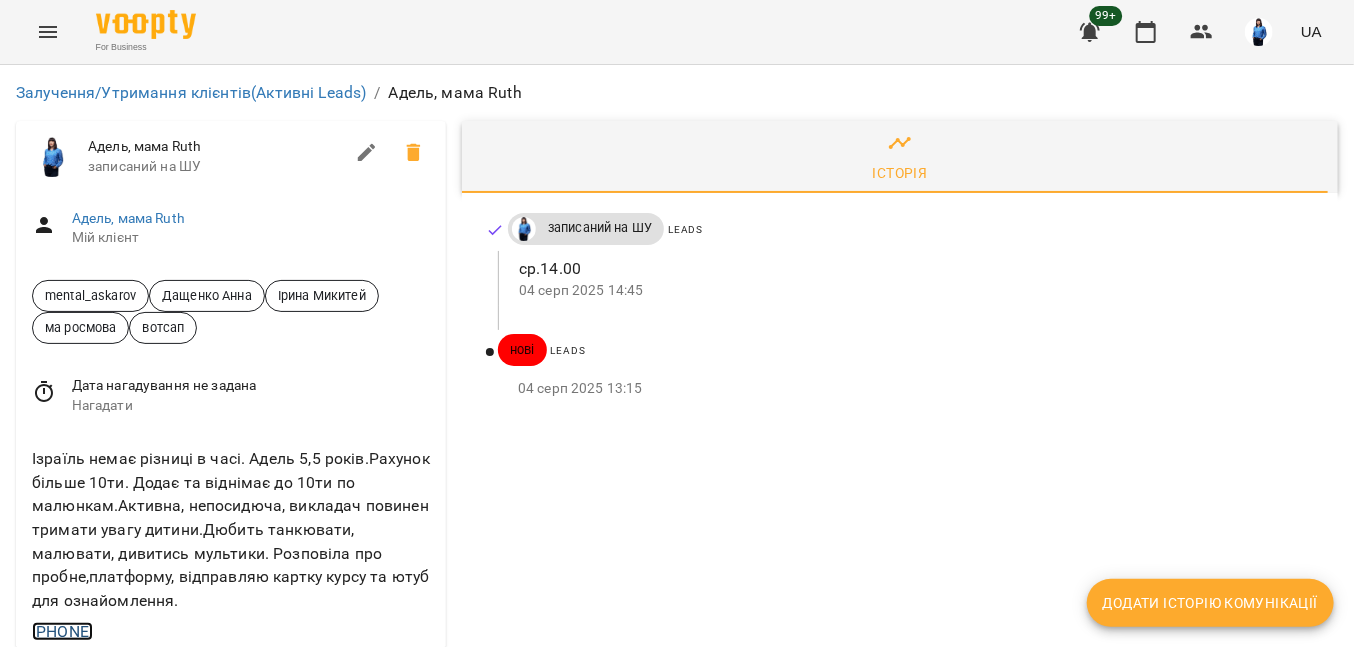 copy on "+972525515770" 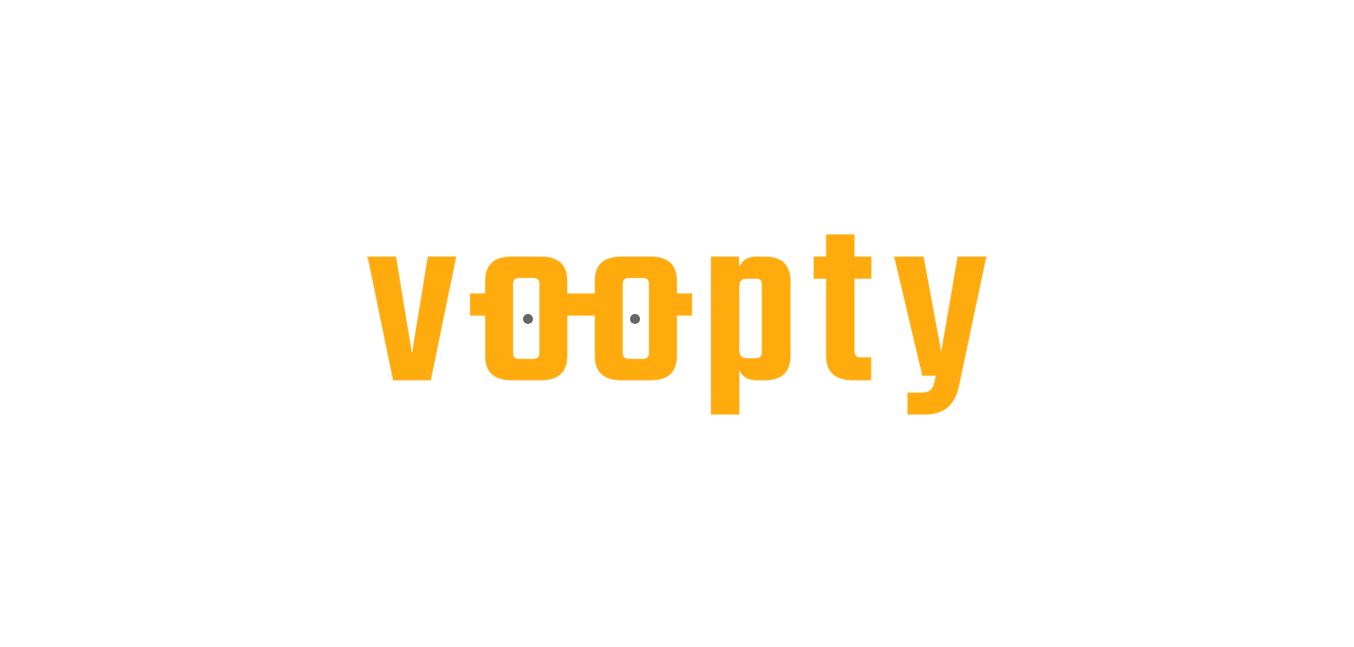 scroll, scrollTop: 0, scrollLeft: 0, axis: both 